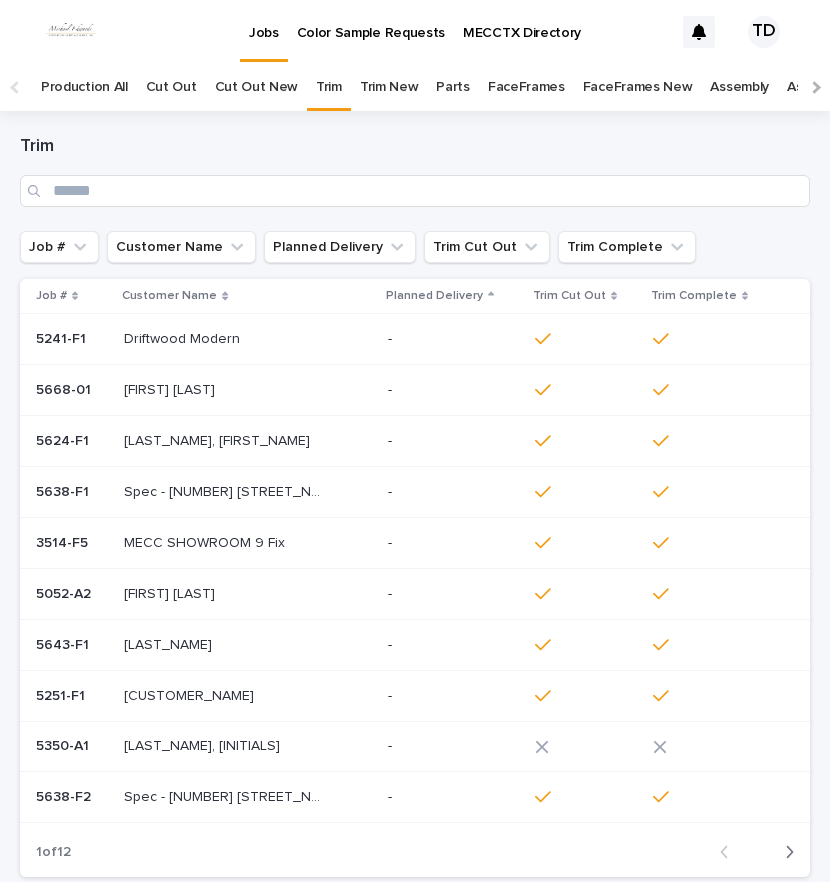 scroll, scrollTop: 0, scrollLeft: 0, axis: both 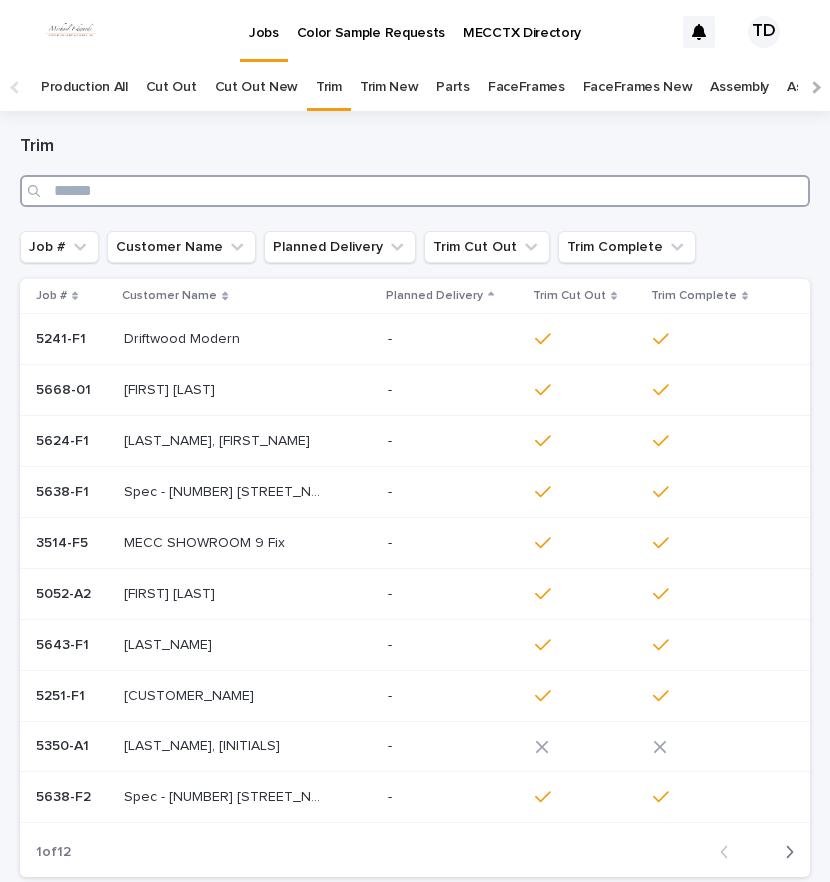 click at bounding box center (415, 191) 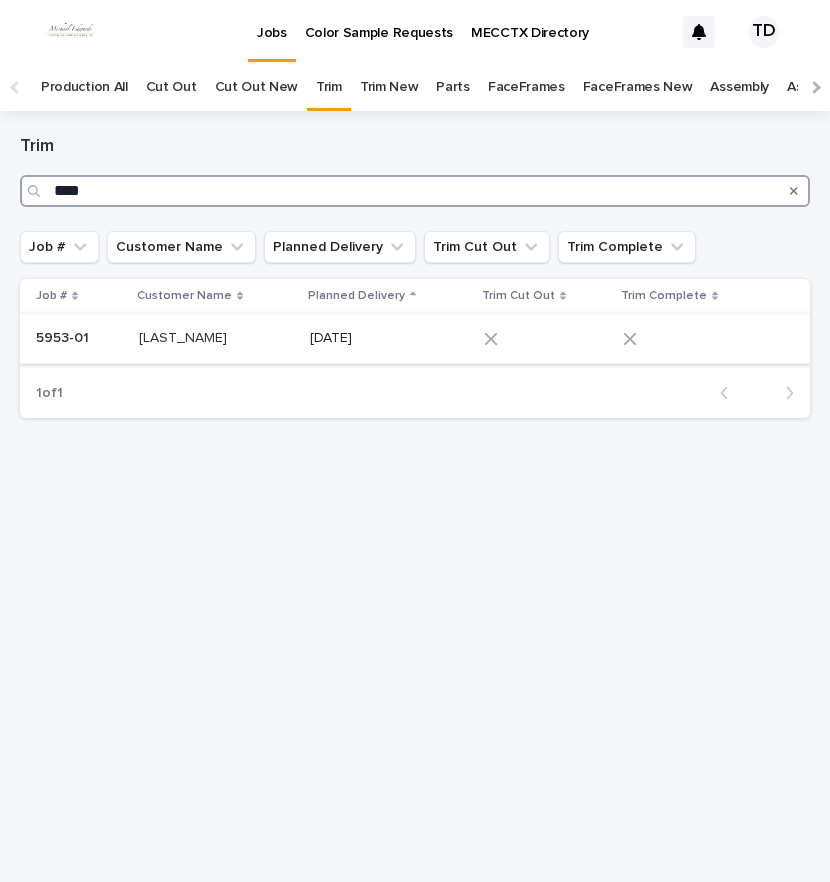 type on "****" 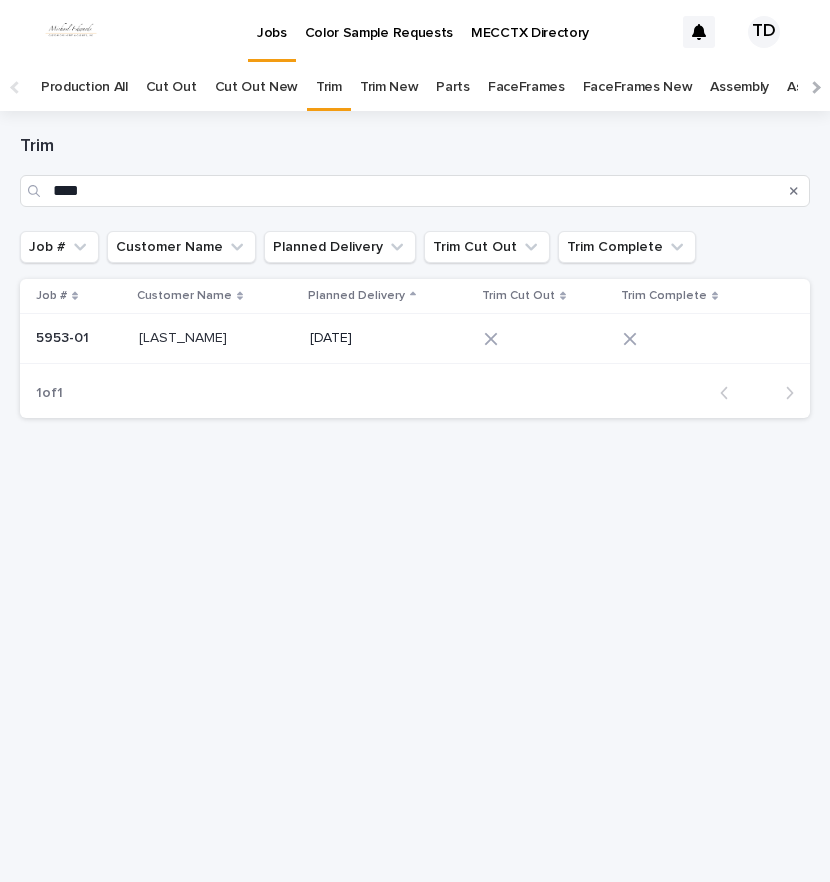 click at bounding box center [534, 339] 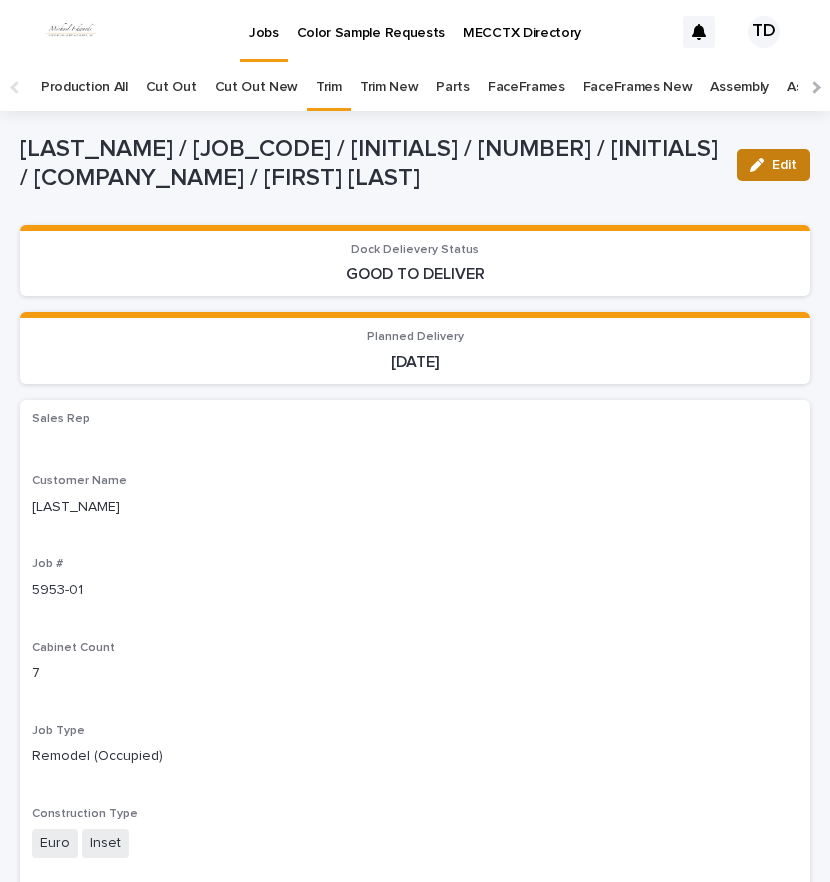 click on "Edit" at bounding box center [784, 165] 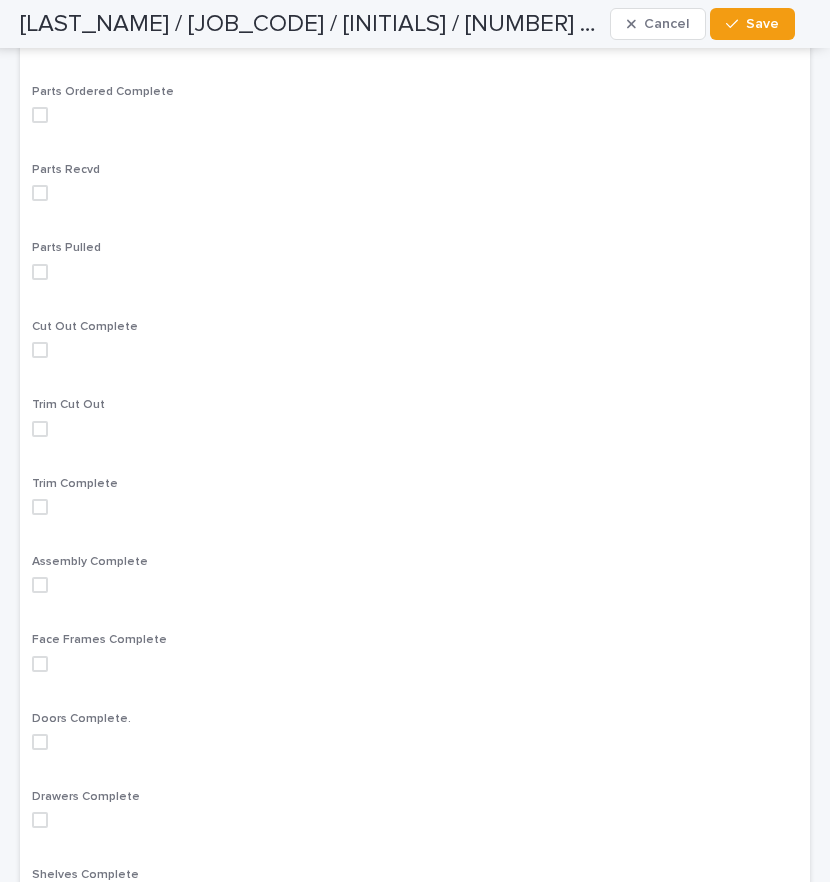scroll, scrollTop: 1200, scrollLeft: 0, axis: vertical 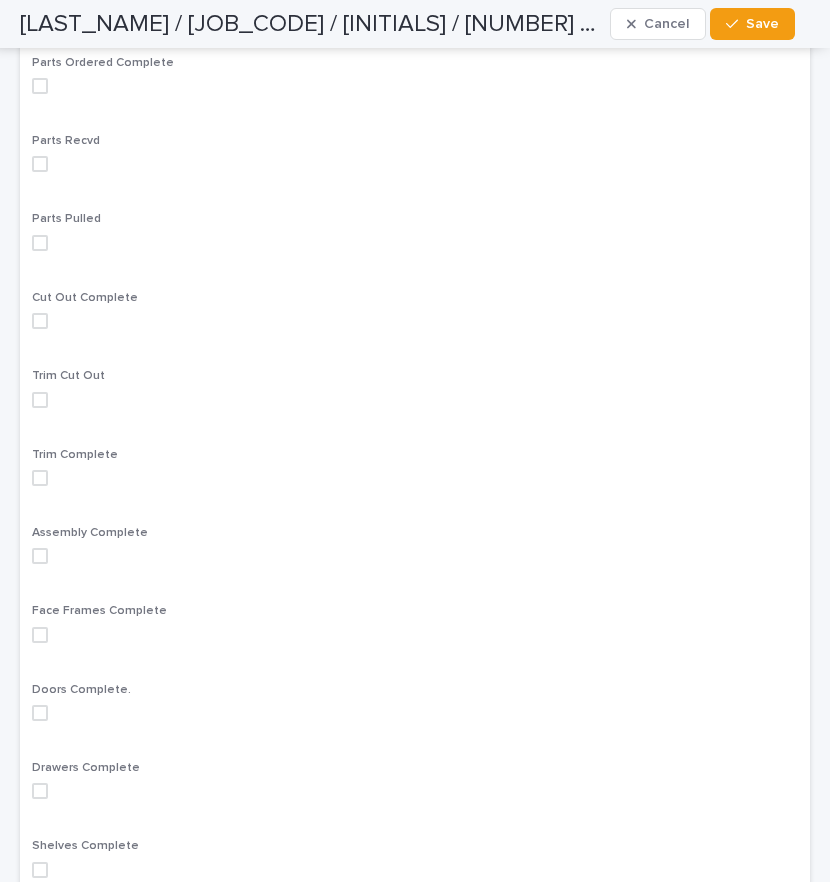 click at bounding box center (40, 400) 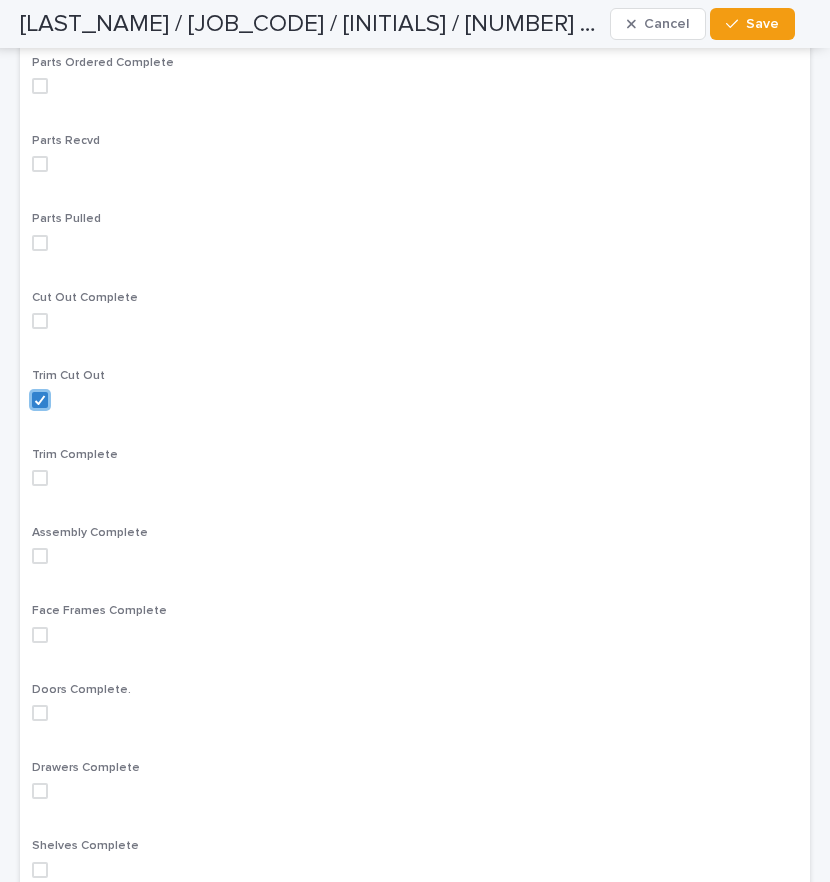 click at bounding box center (40, 478) 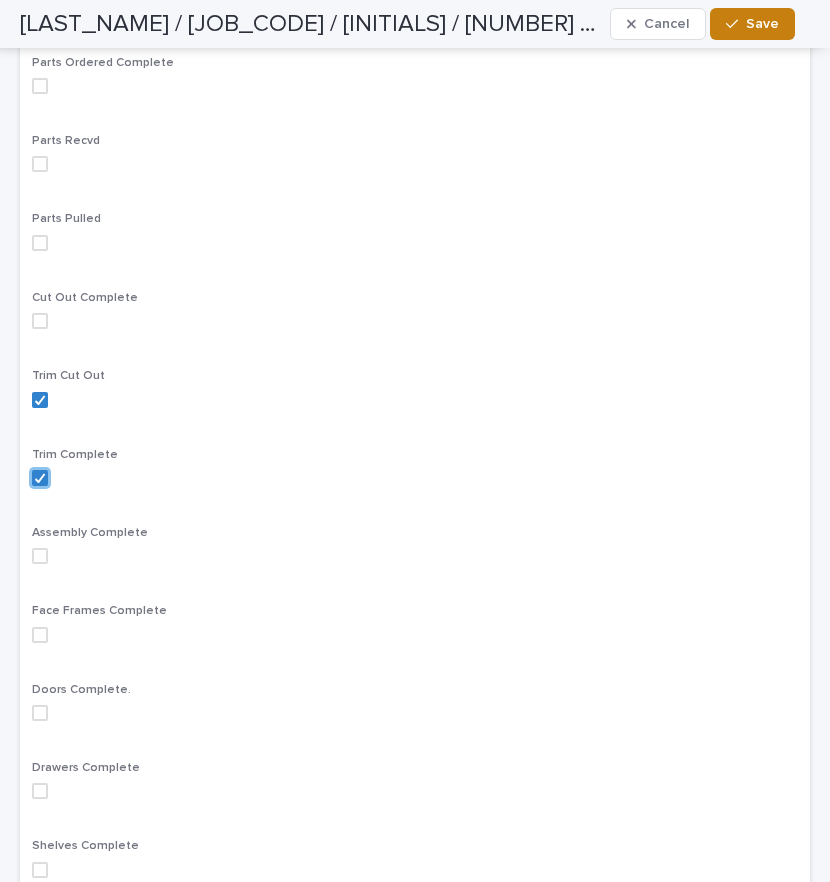 click on "Save" at bounding box center [752, 24] 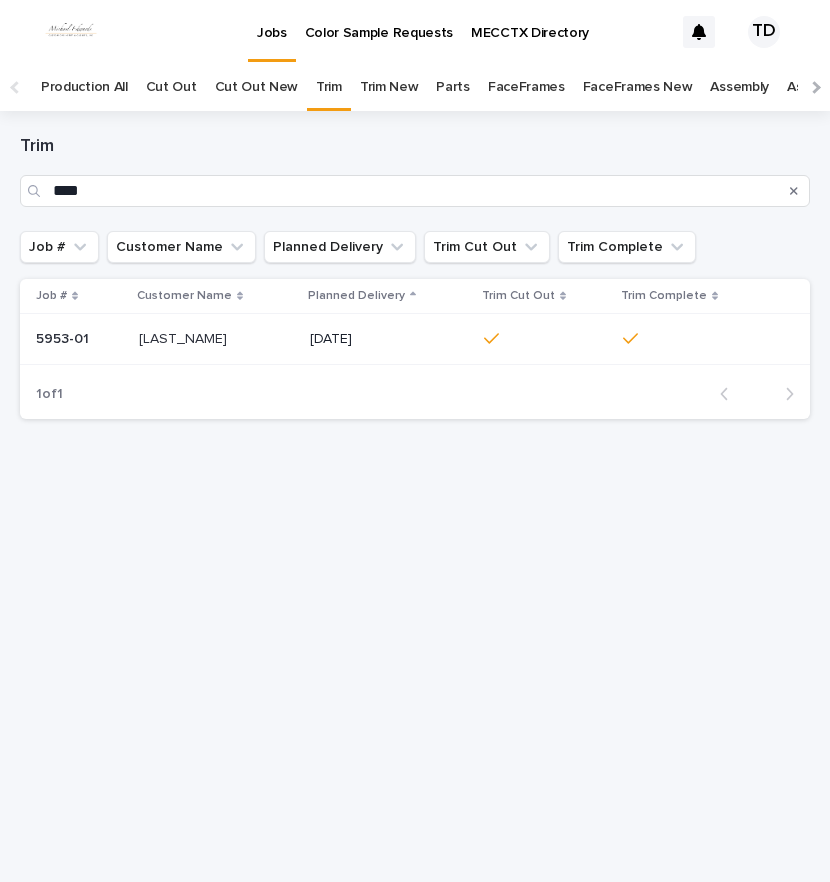 scroll, scrollTop: 0, scrollLeft: 0, axis: both 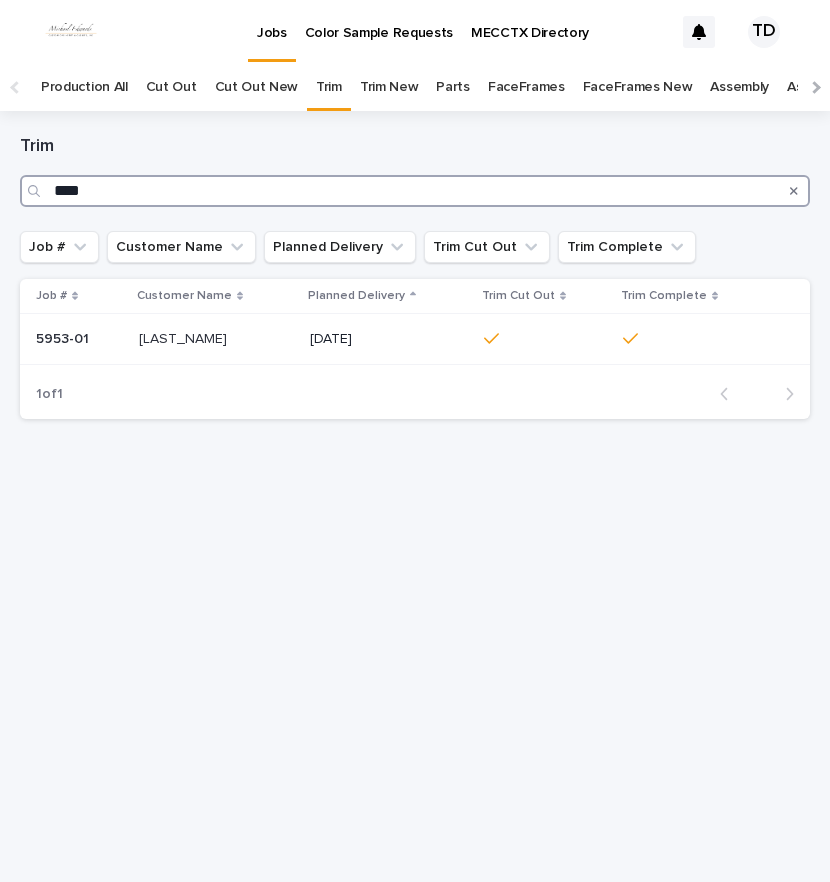 click on "****" at bounding box center (415, 191) 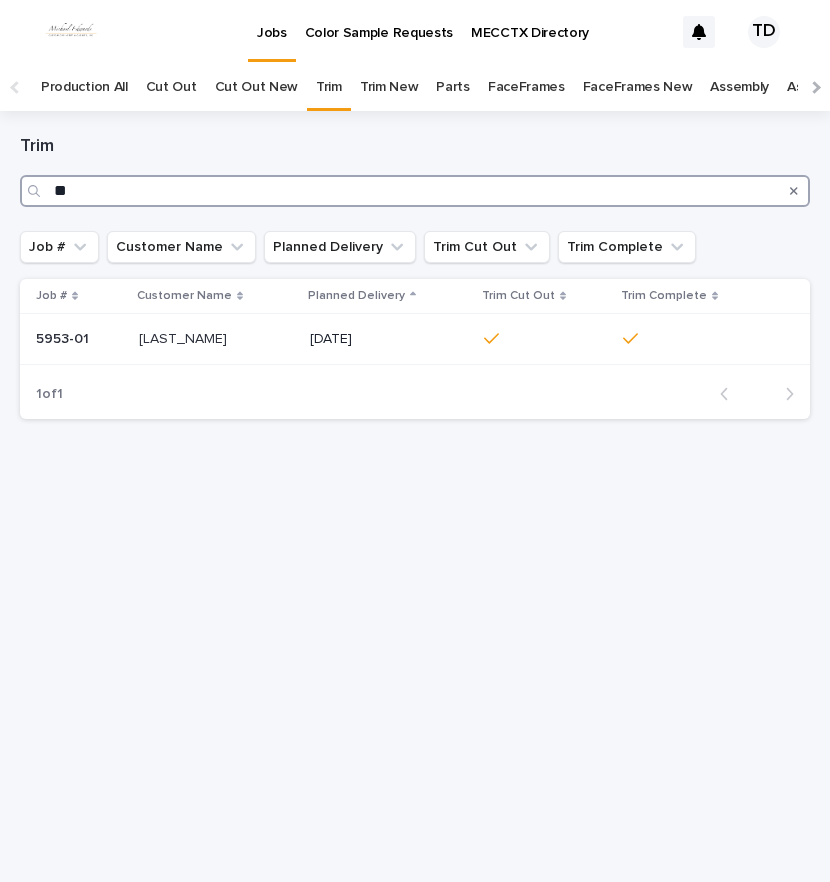 type on "*" 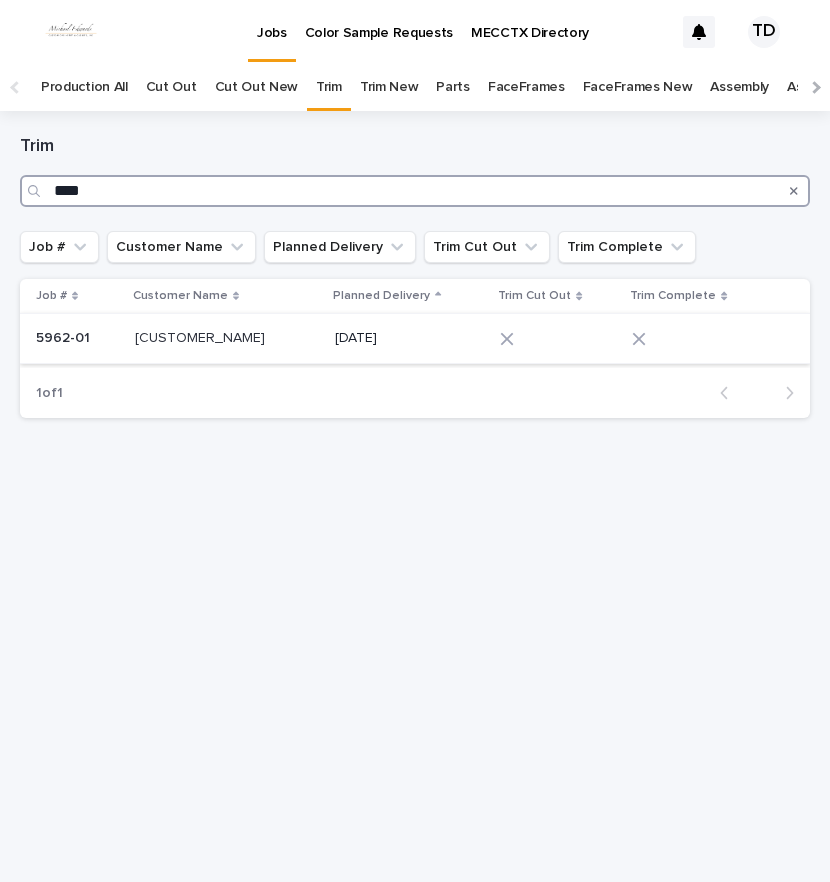 type on "****" 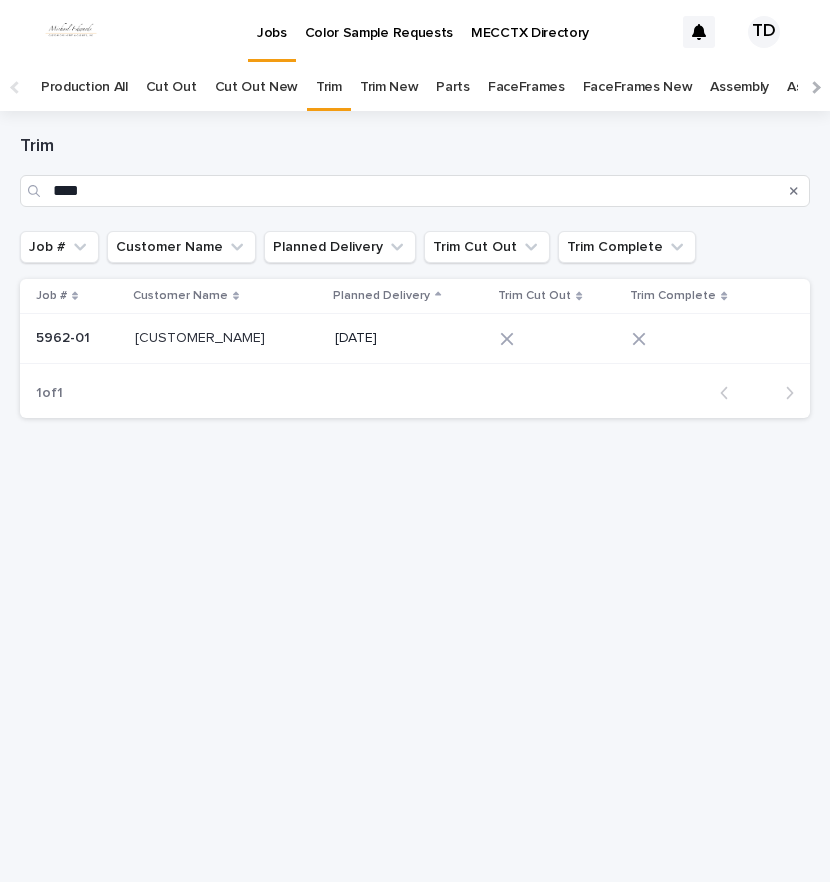 click 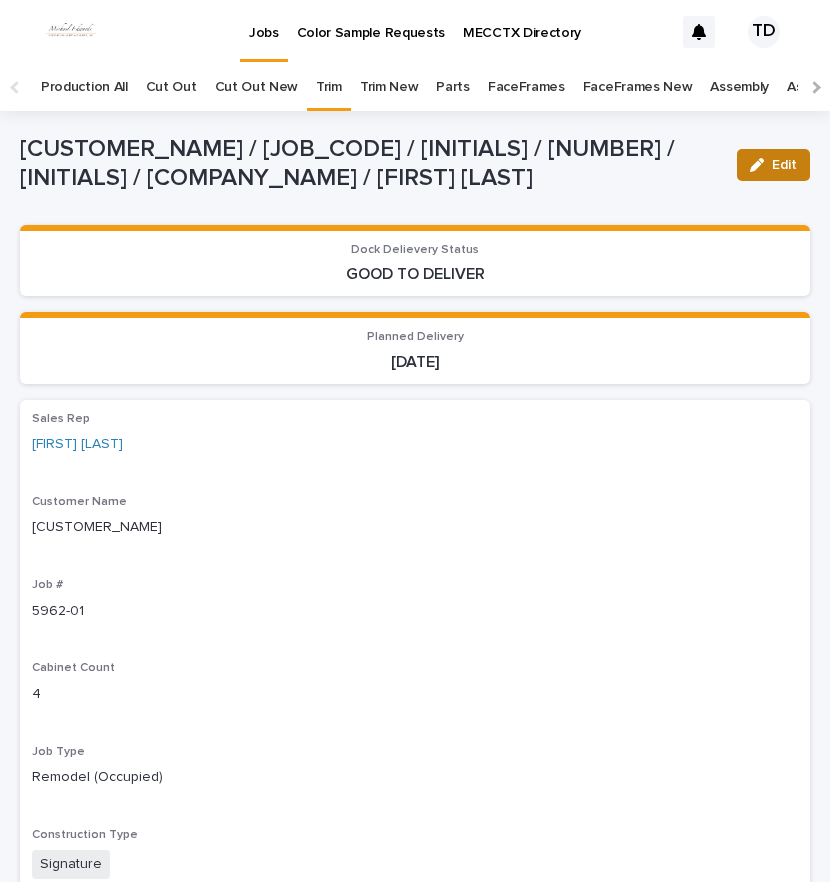 click on "Edit" at bounding box center (784, 165) 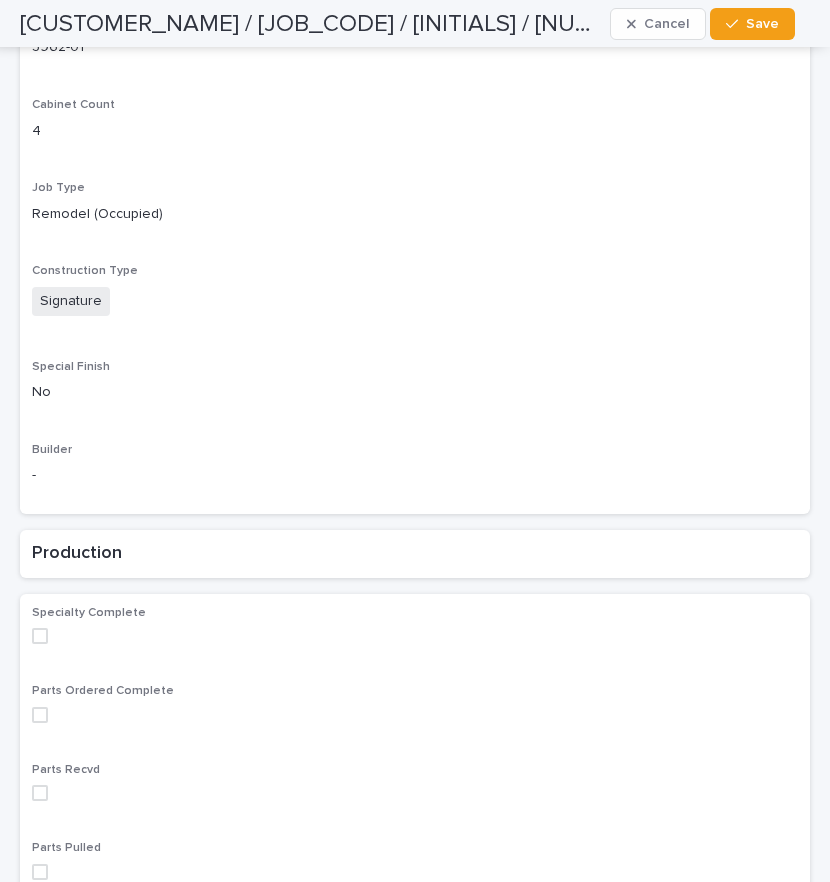 scroll, scrollTop: 1100, scrollLeft: 0, axis: vertical 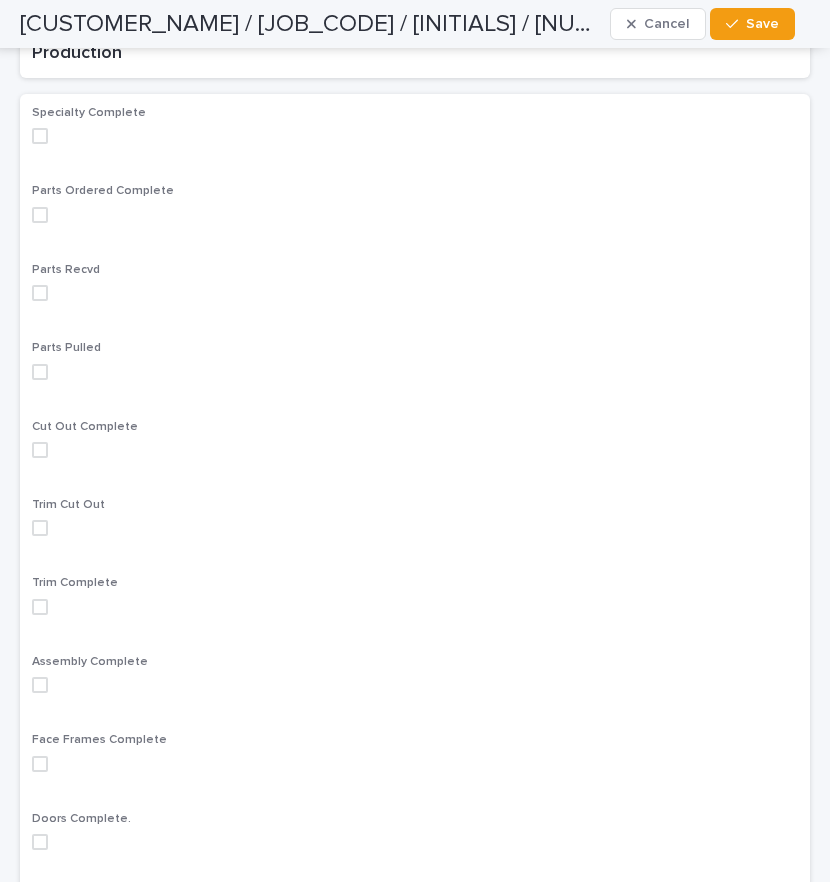 click at bounding box center [415, 528] 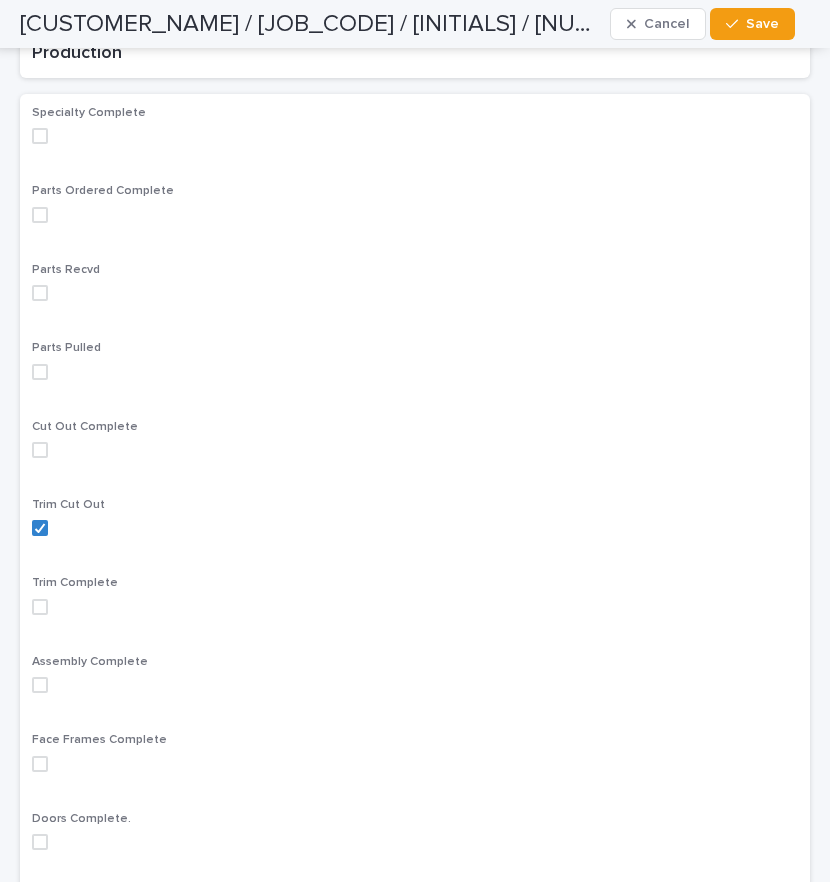 click at bounding box center (415, 607) 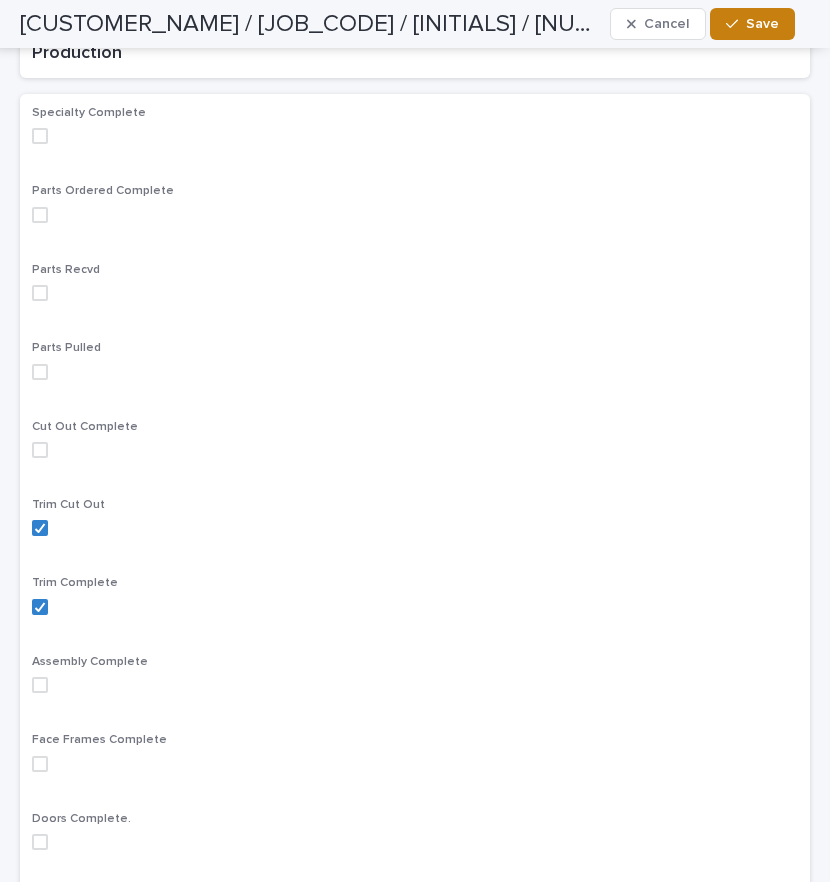 click on "Save" at bounding box center (762, 24) 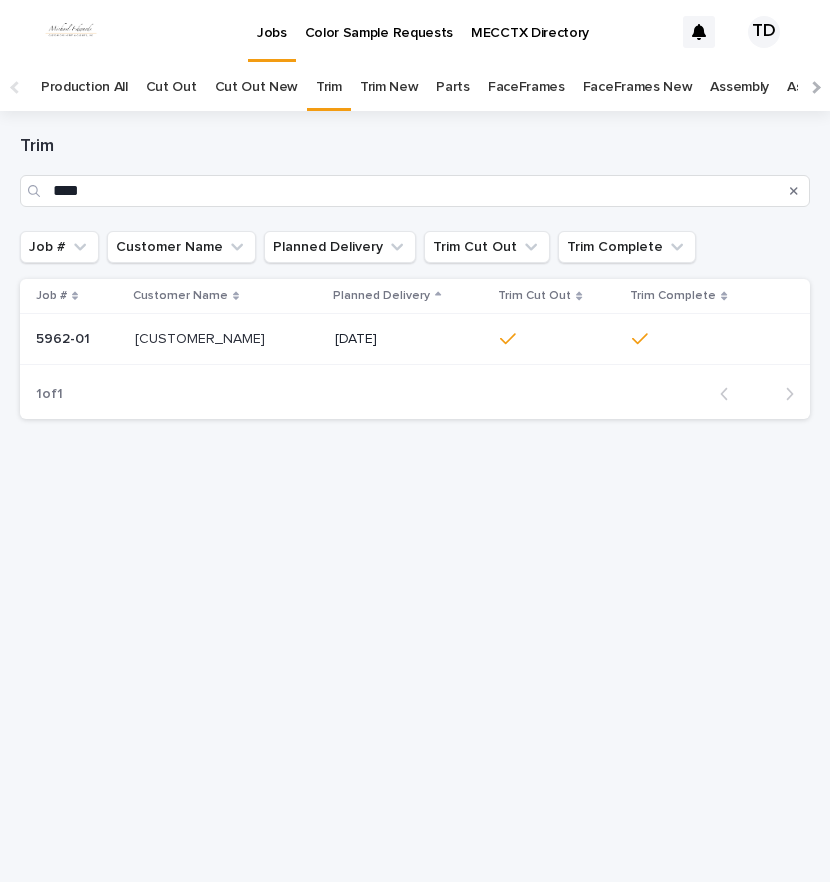 scroll, scrollTop: 0, scrollLeft: 0, axis: both 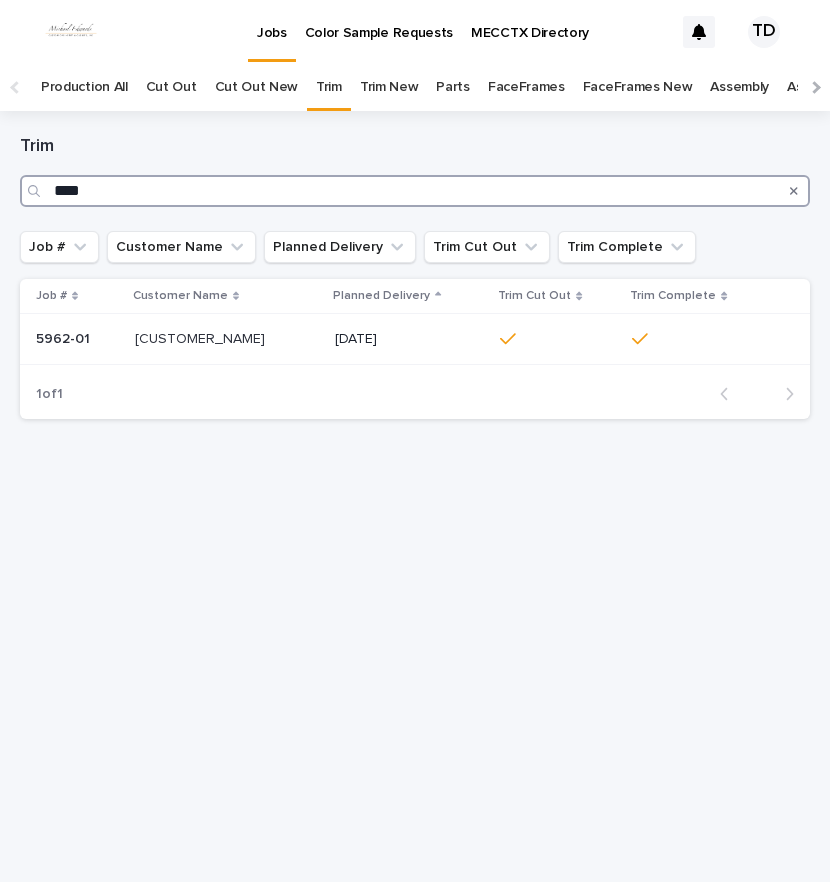 click on "****" at bounding box center [415, 191] 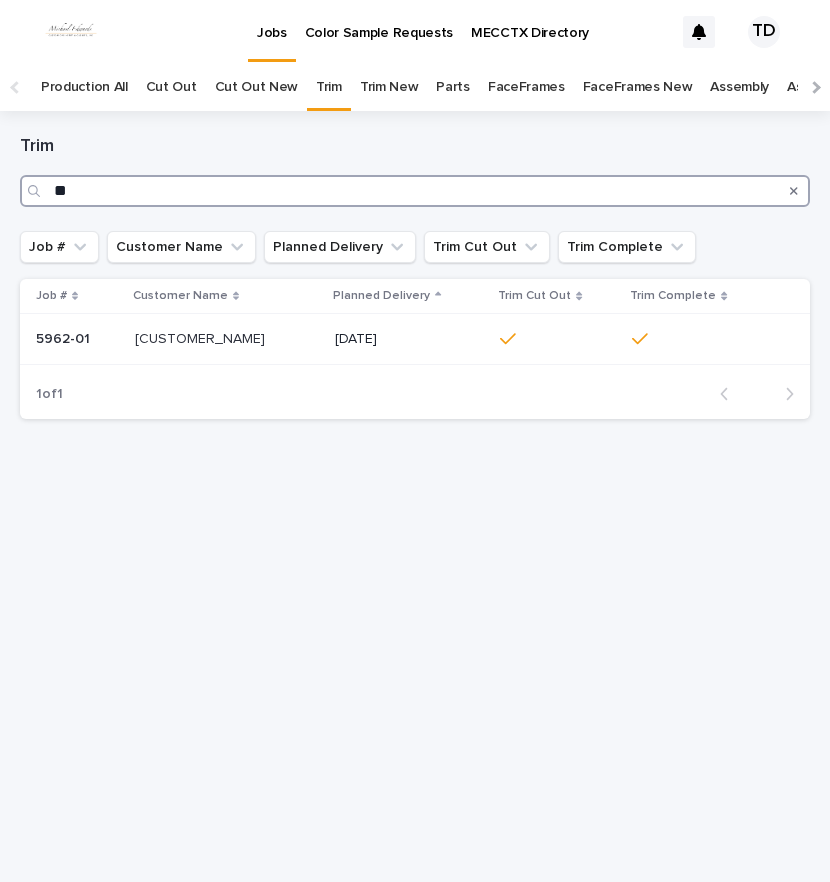 type on "*" 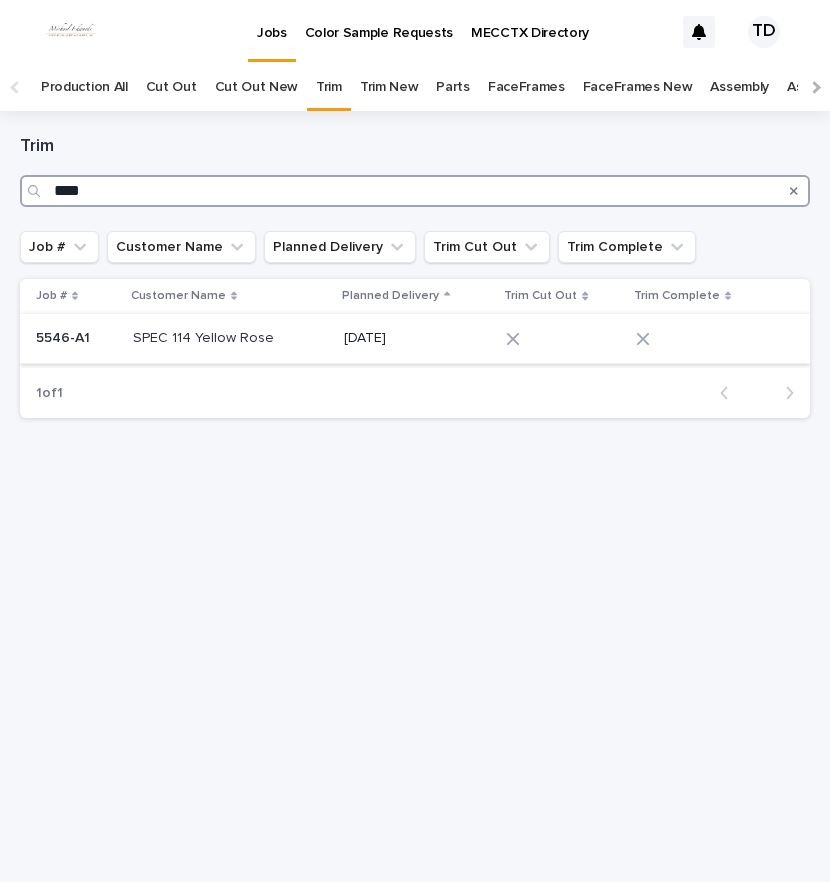 type on "****" 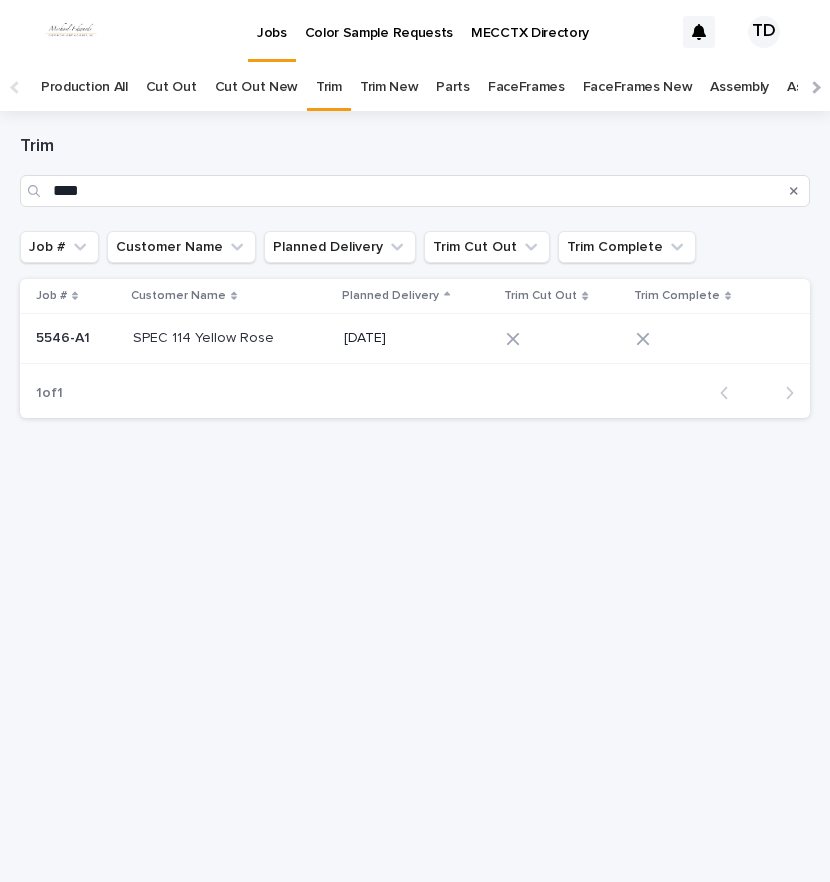 click at bounding box center (556, 339) 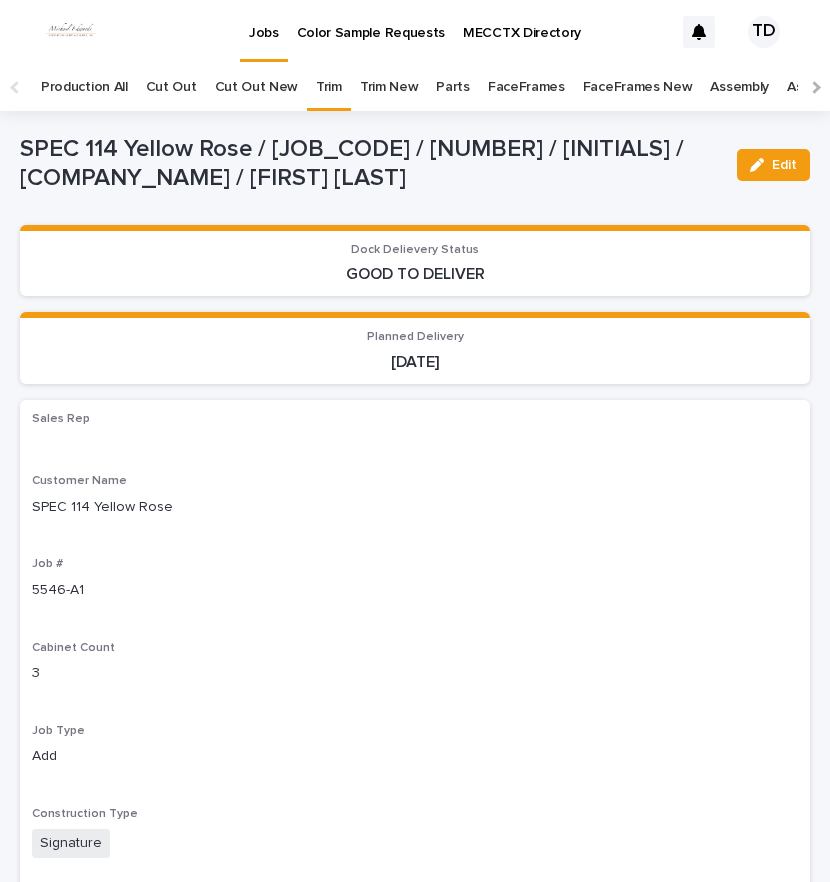 drag, startPoint x: 765, startPoint y: 160, endPoint x: 600, endPoint y: 321, distance: 230.53416 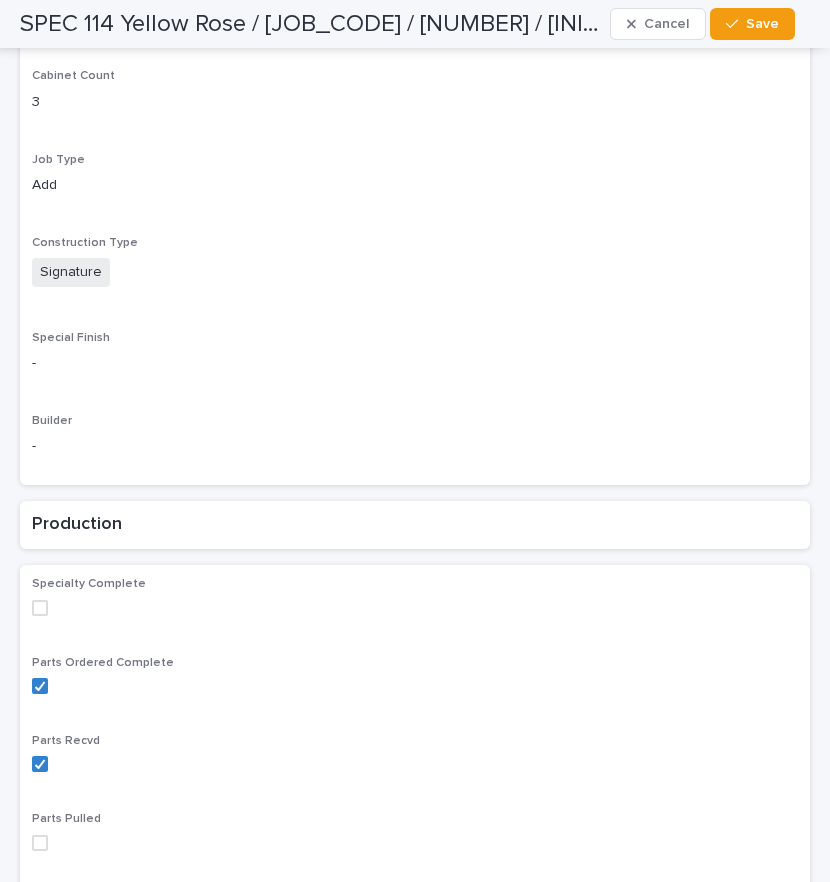 scroll, scrollTop: 1200, scrollLeft: 0, axis: vertical 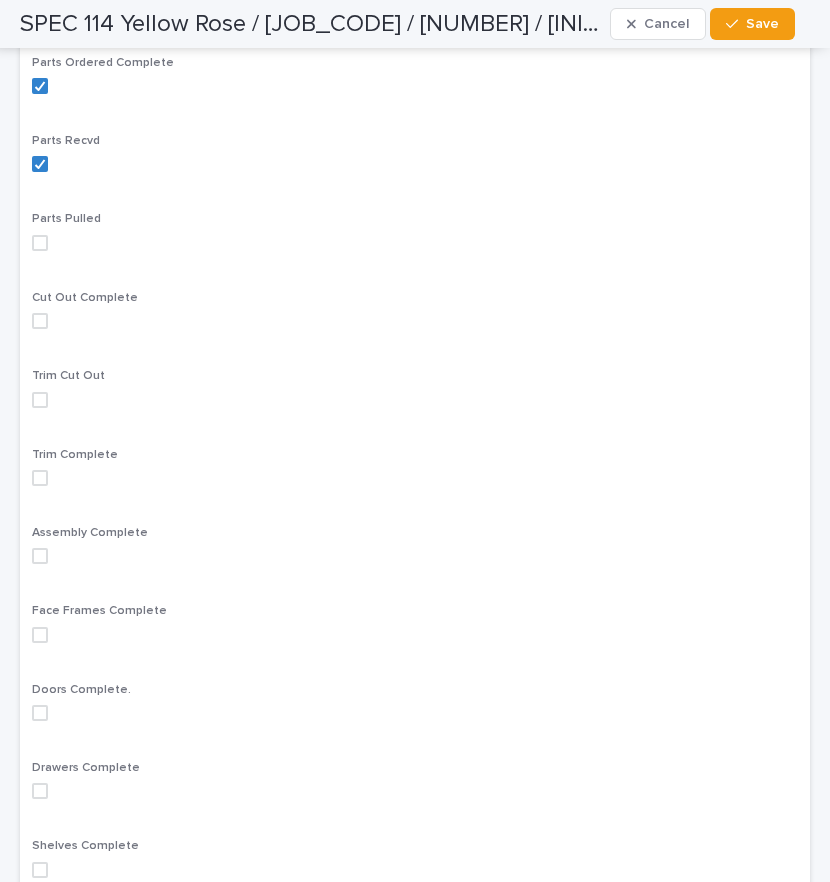 click at bounding box center [40, 400] 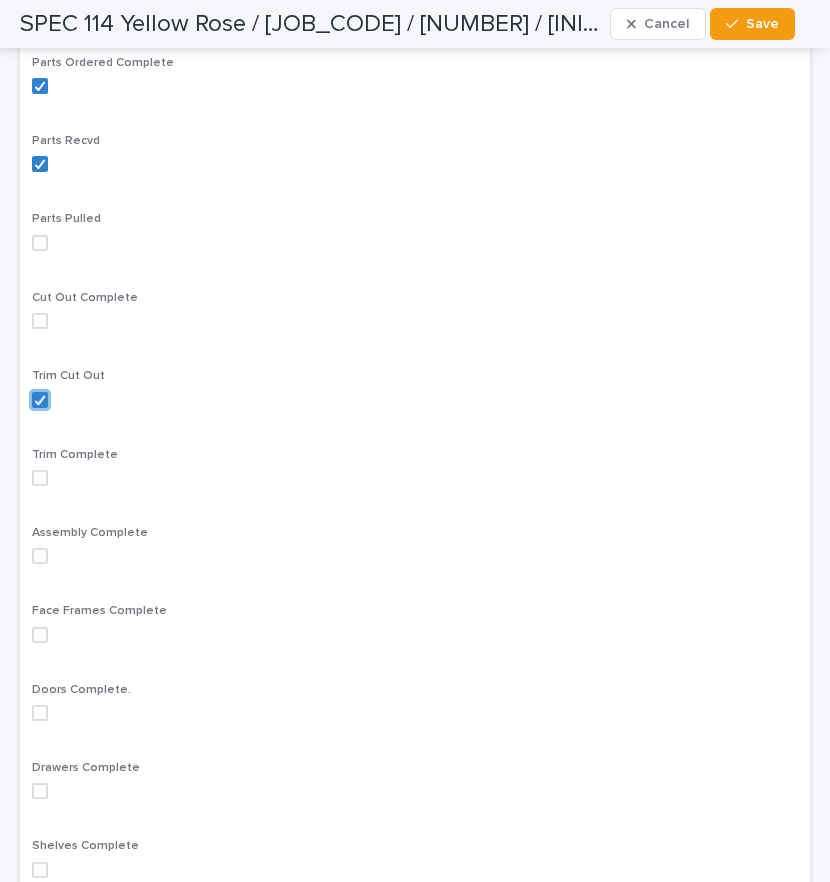 click at bounding box center [415, 478] 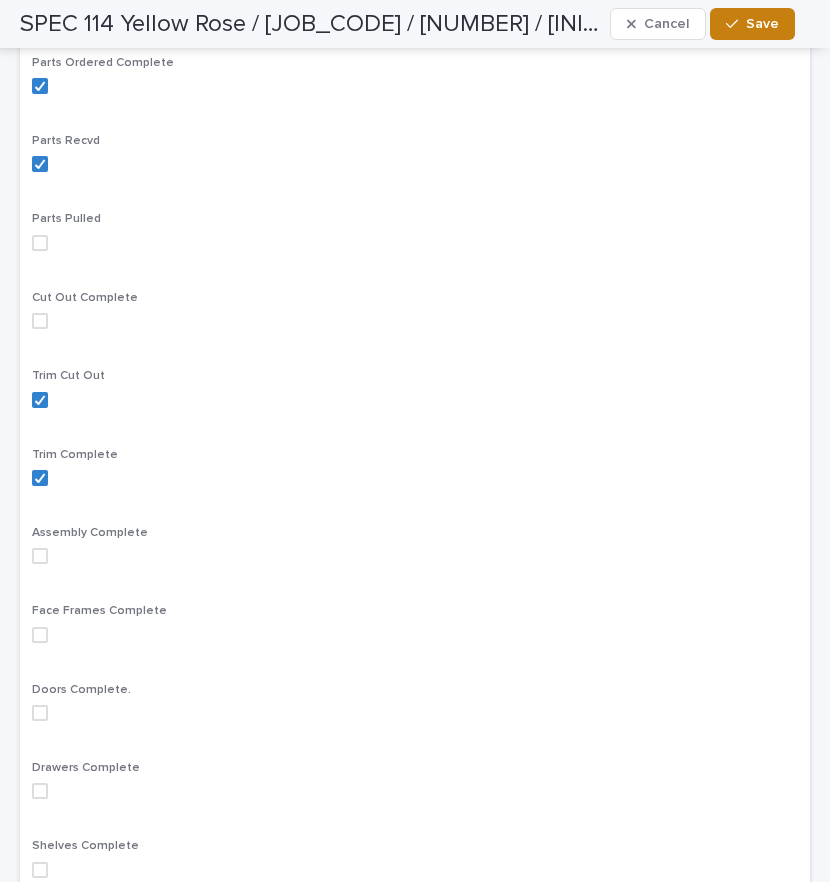 click on "Save" at bounding box center (762, 24) 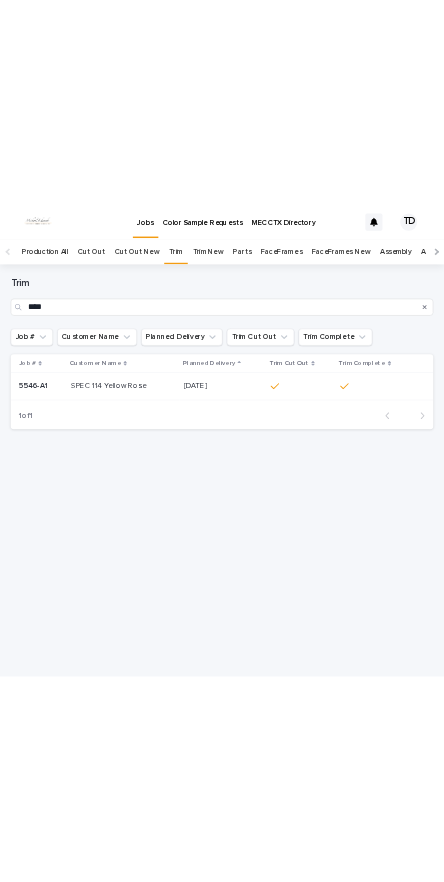 scroll, scrollTop: 0, scrollLeft: 0, axis: both 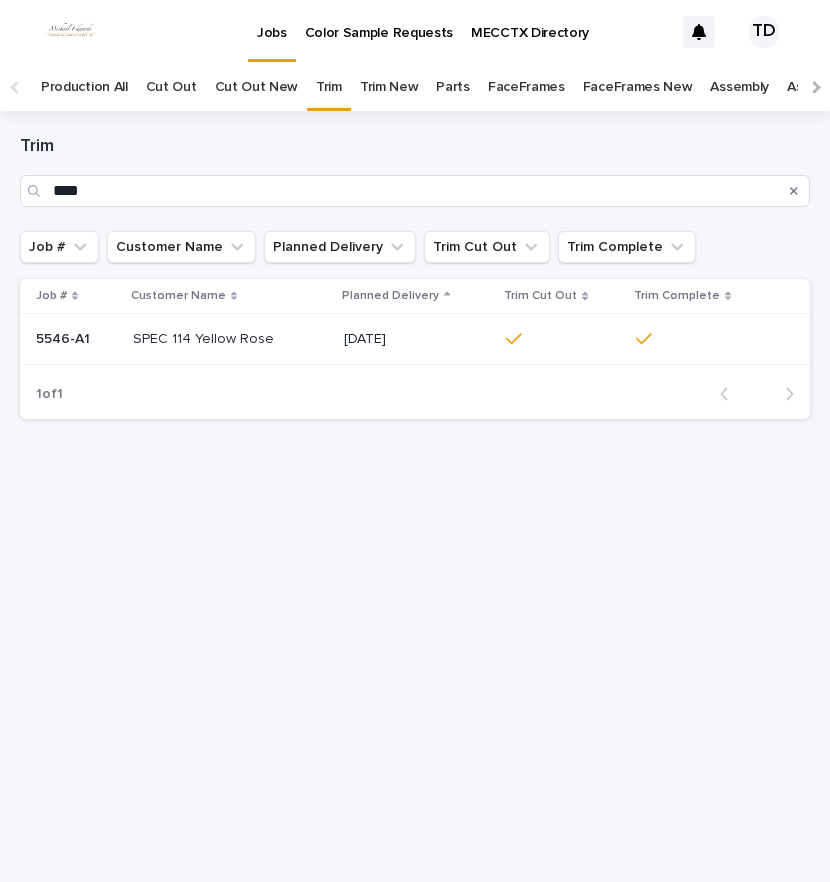 drag, startPoint x: 792, startPoint y: 189, endPoint x: 826, endPoint y: 225, distance: 49.517673 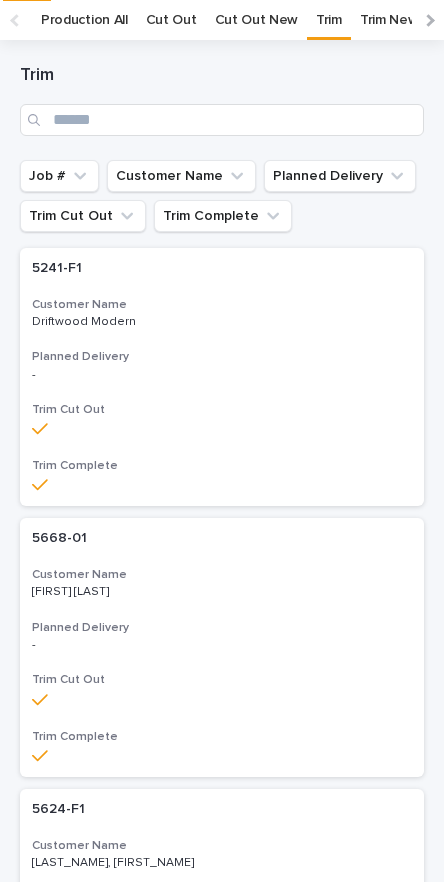 scroll, scrollTop: 77, scrollLeft: 0, axis: vertical 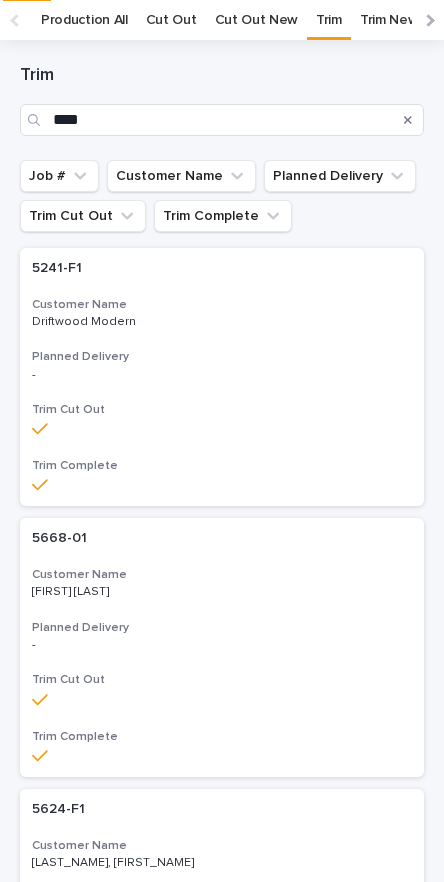 type on "****" 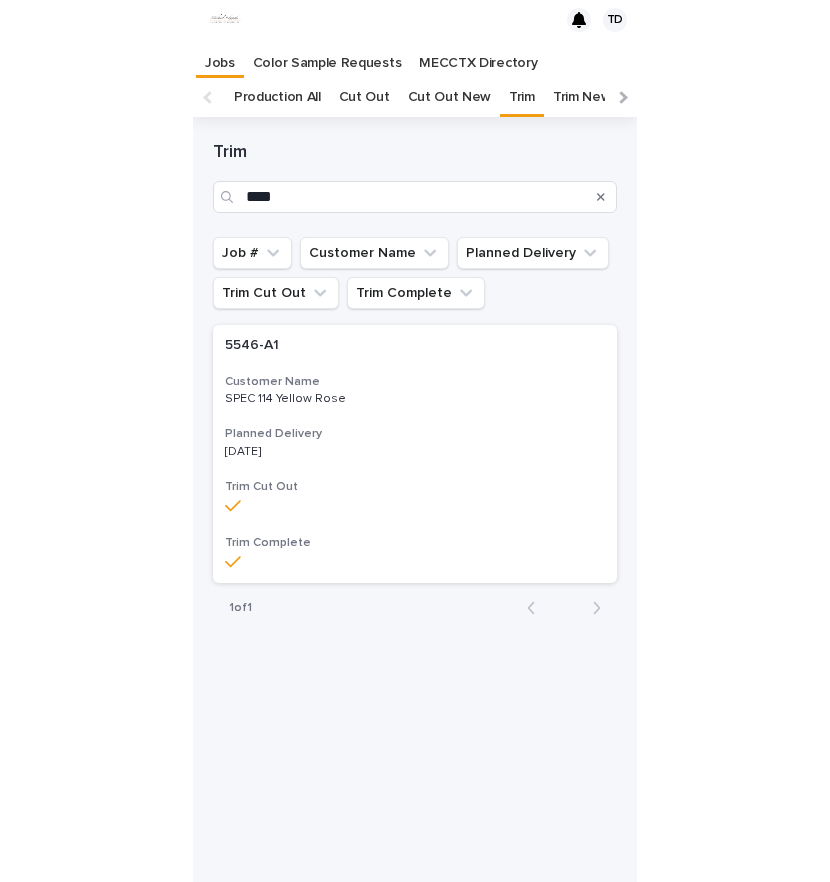scroll, scrollTop: 0, scrollLeft: 0, axis: both 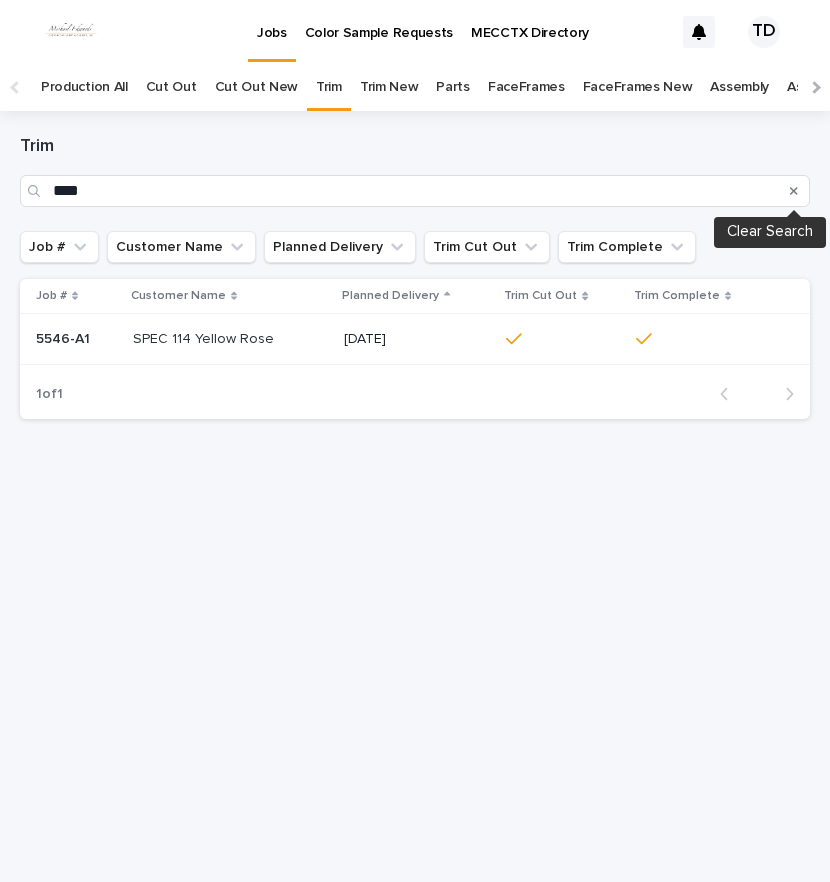 click 